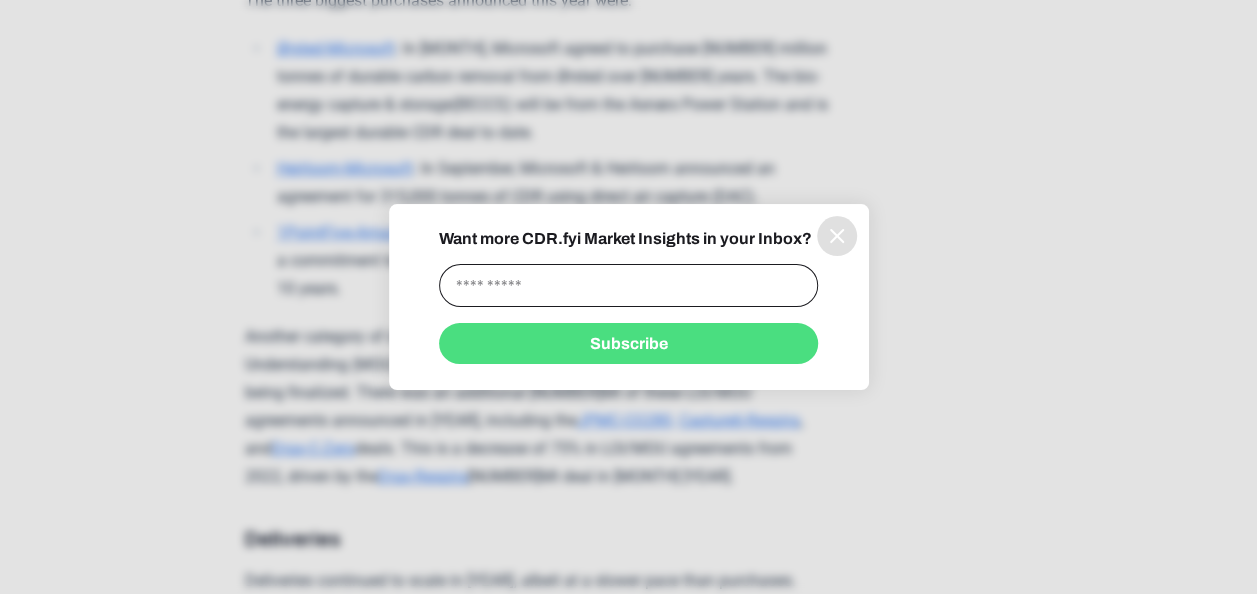 scroll, scrollTop: 2688, scrollLeft: 0, axis: vertical 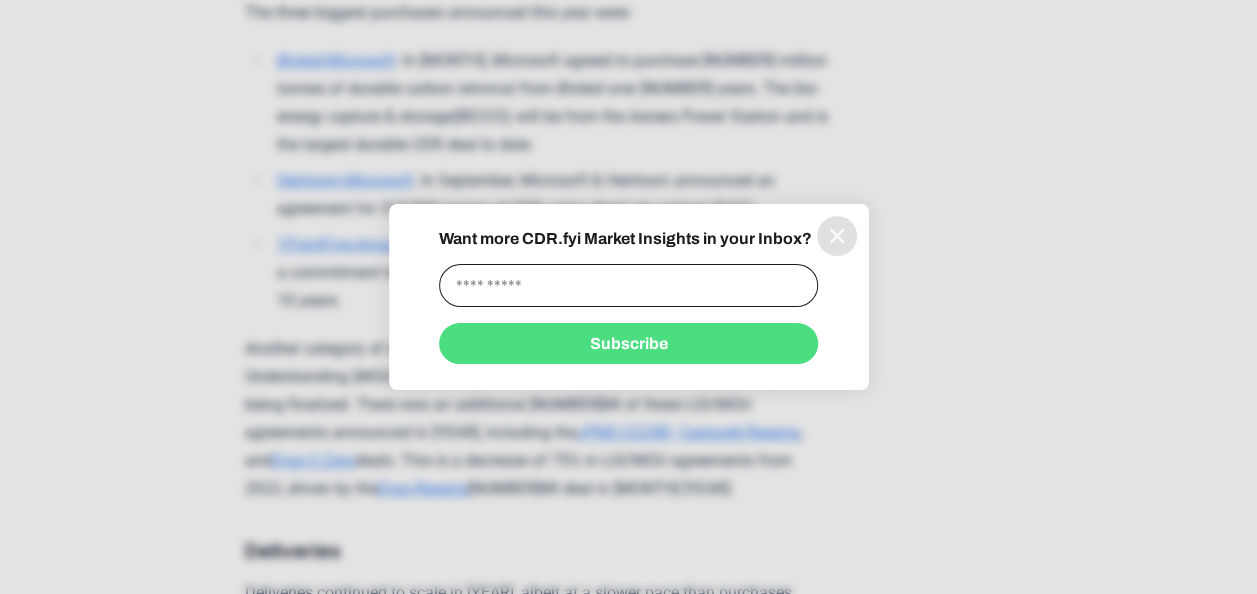 click 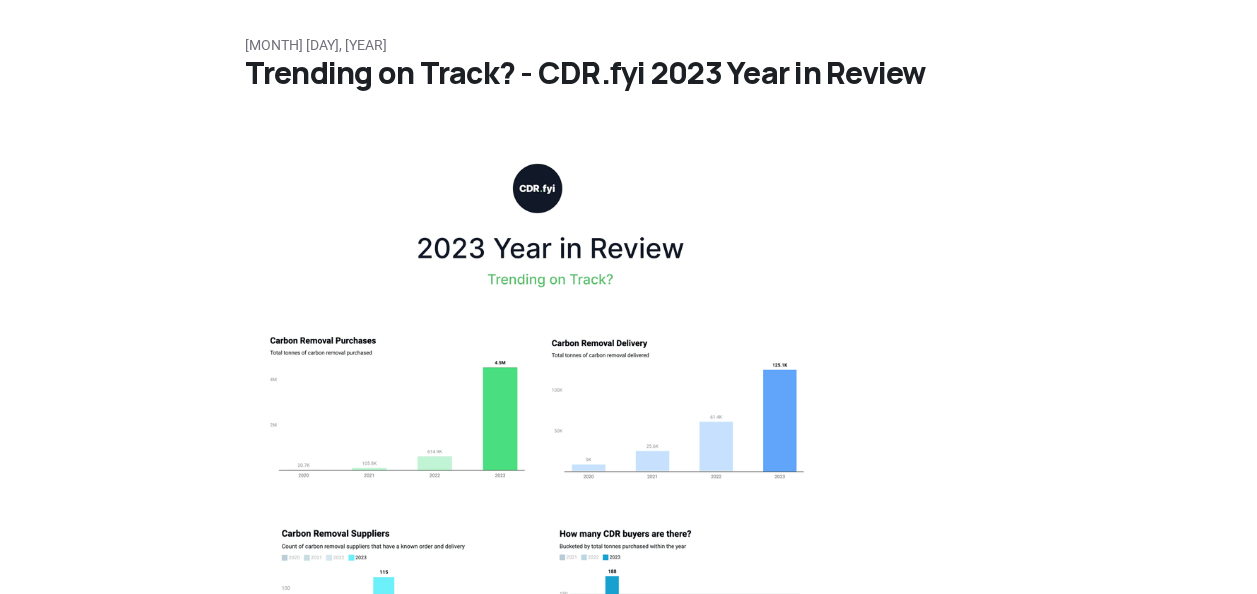 scroll, scrollTop: 0, scrollLeft: 0, axis: both 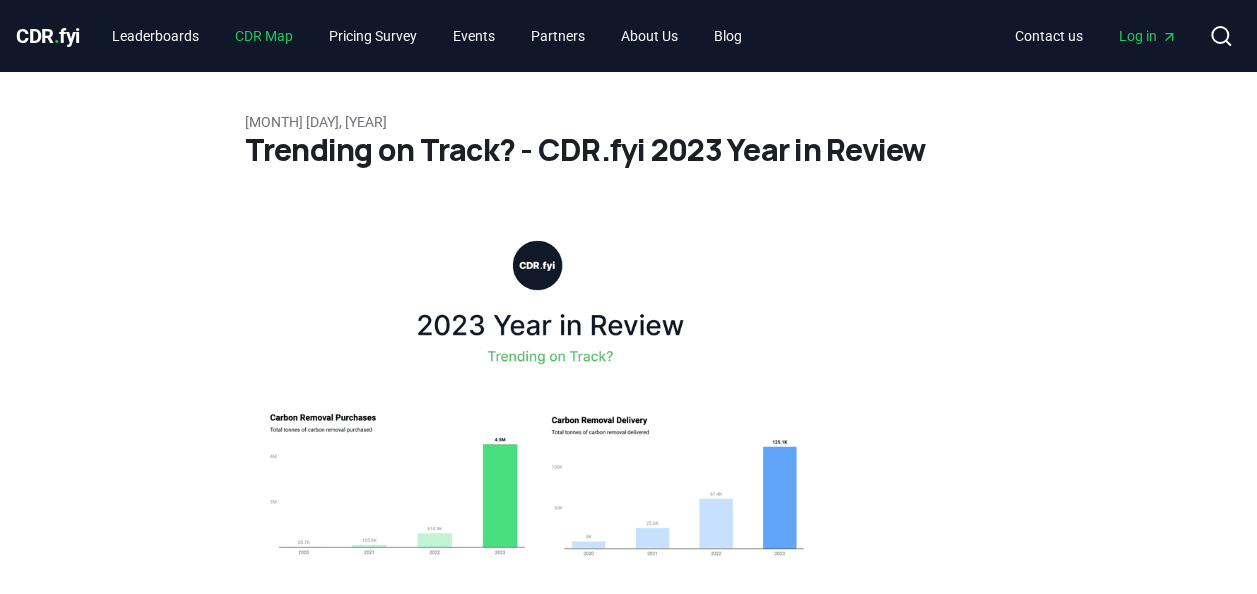click on "CDR Map" at bounding box center (264, 36) 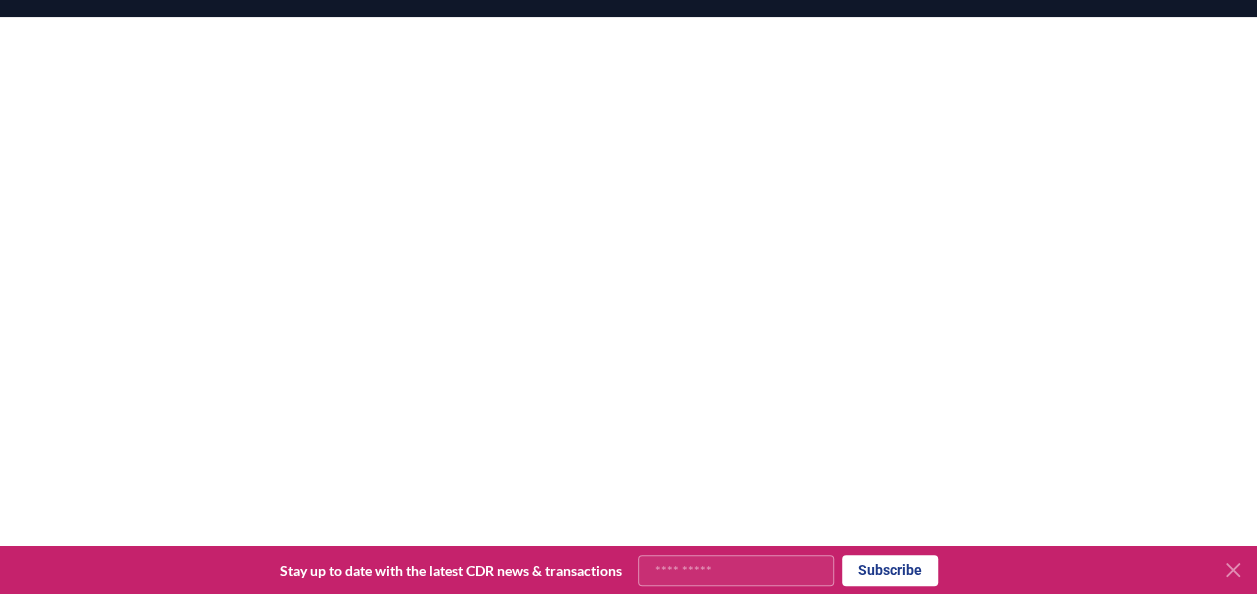 scroll, scrollTop: 253, scrollLeft: 0, axis: vertical 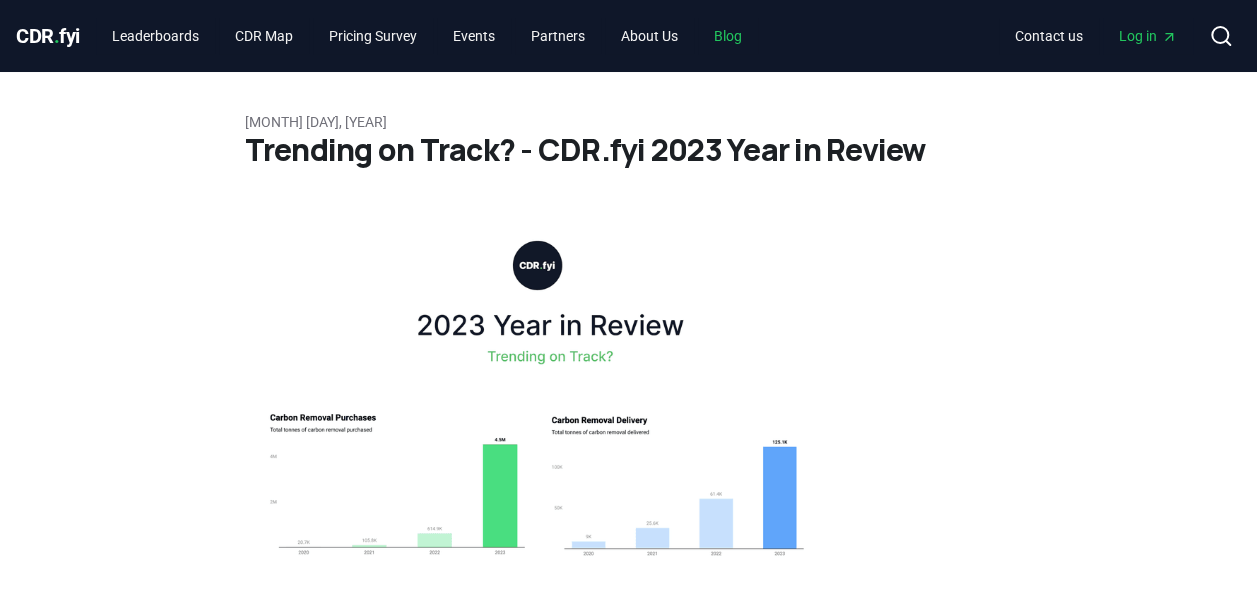 click on "Blog" at bounding box center (728, 36) 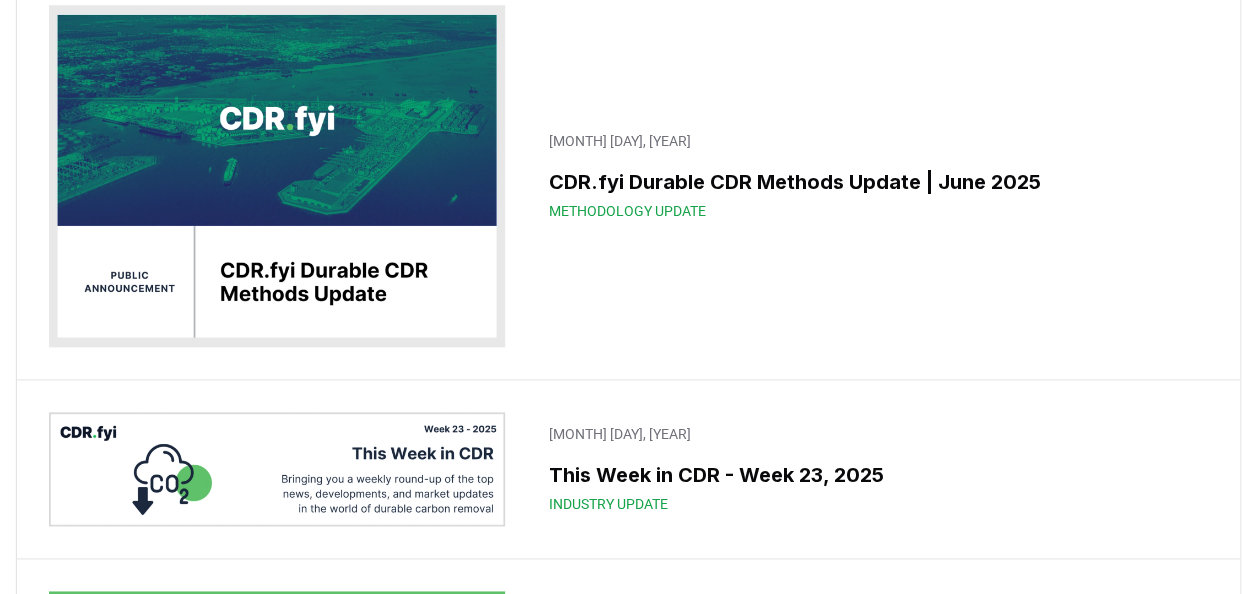 scroll, scrollTop: 1052, scrollLeft: 0, axis: vertical 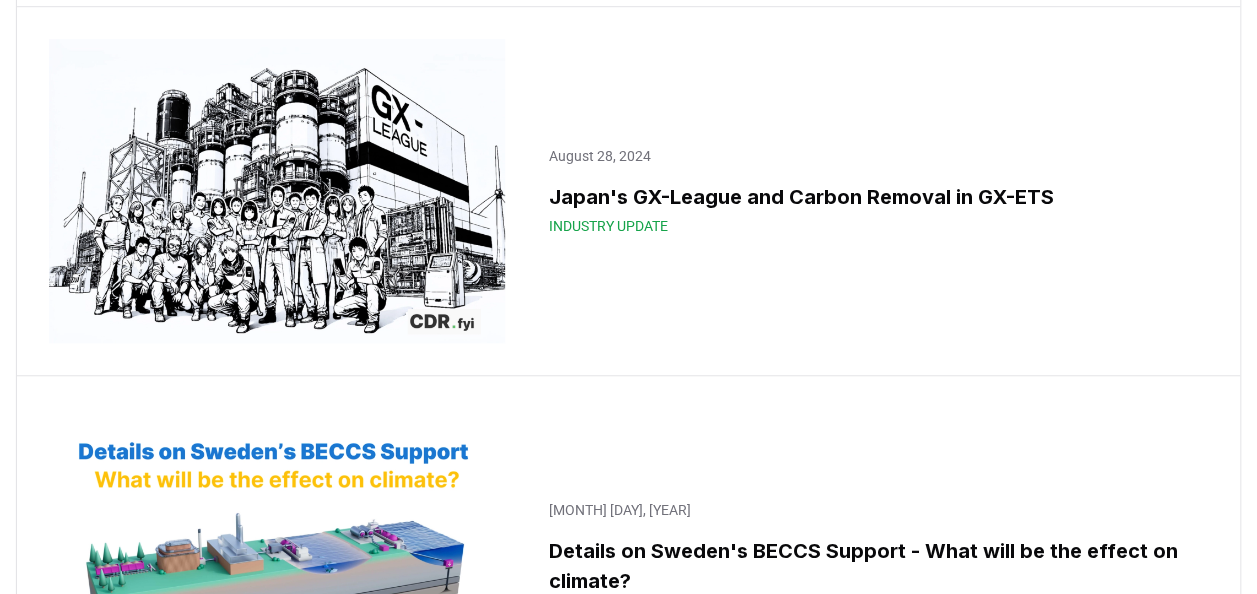 drag, startPoint x: 680, startPoint y: 170, endPoint x: 536, endPoint y: 175, distance: 144.08678 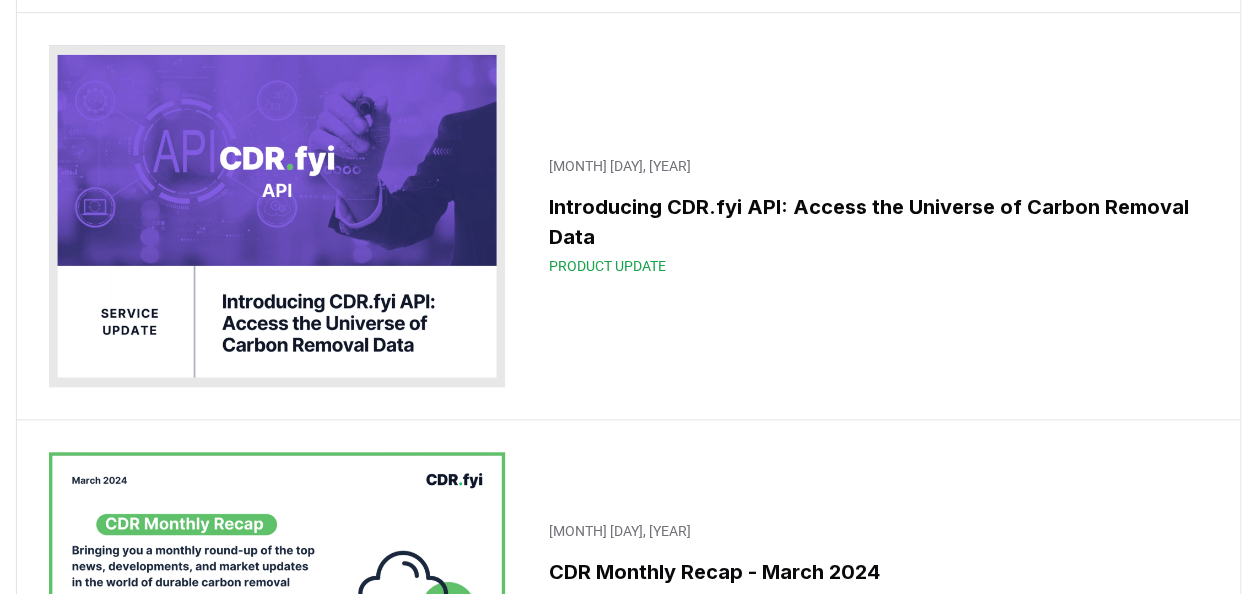 scroll, scrollTop: 19052, scrollLeft: 0, axis: vertical 